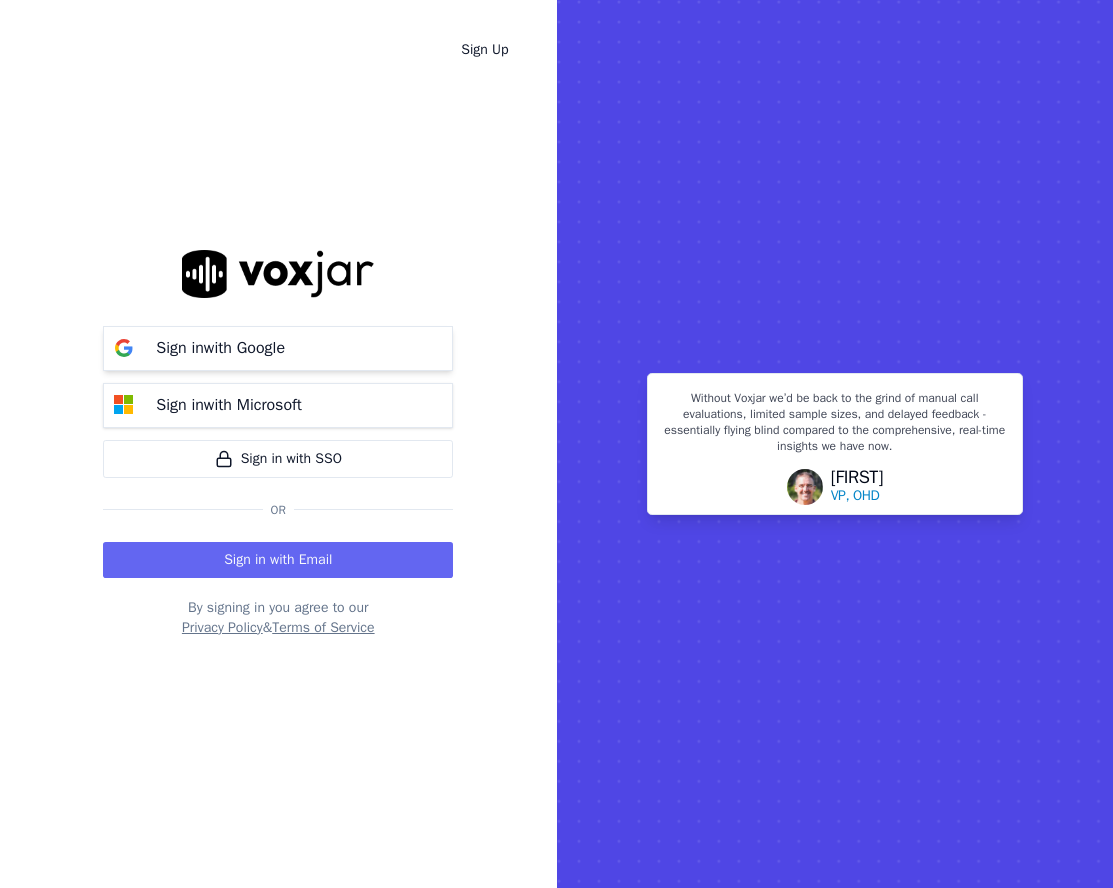 scroll, scrollTop: 0, scrollLeft: 0, axis: both 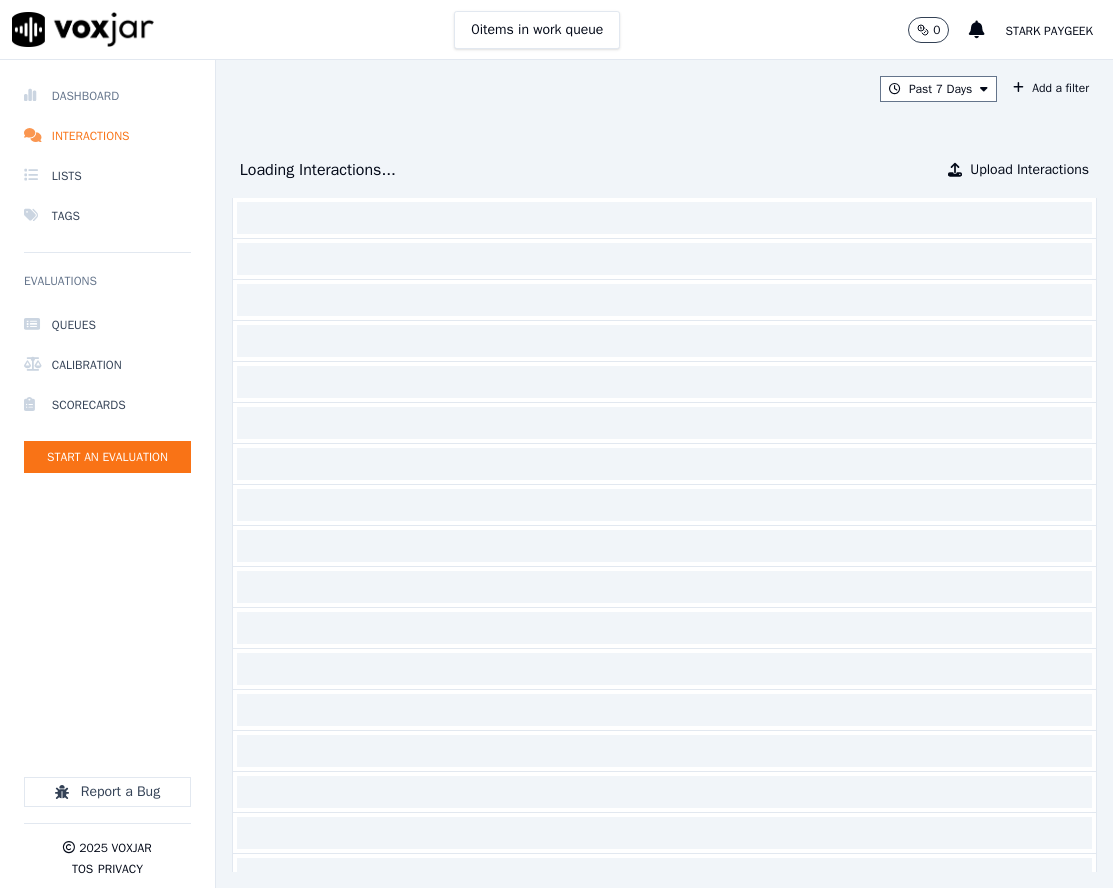 click on "Dashboard" at bounding box center (107, 96) 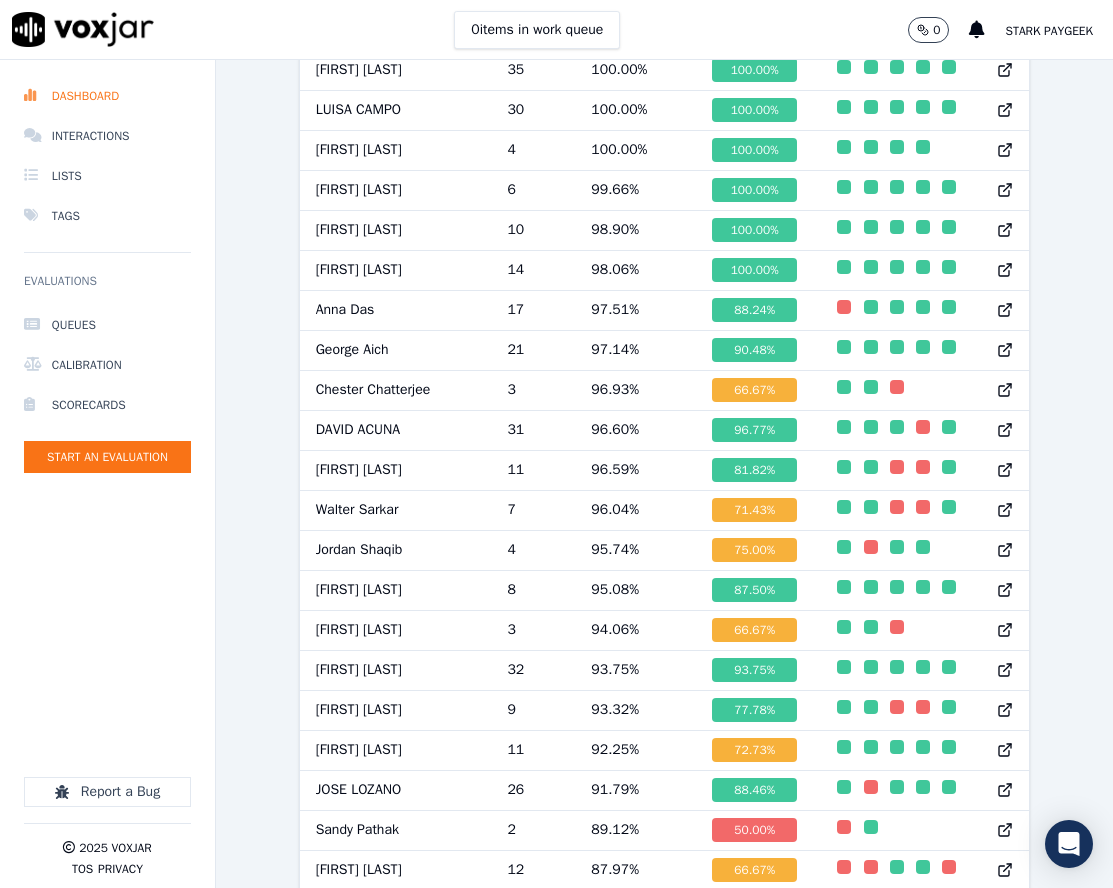 scroll, scrollTop: 1500, scrollLeft: 0, axis: vertical 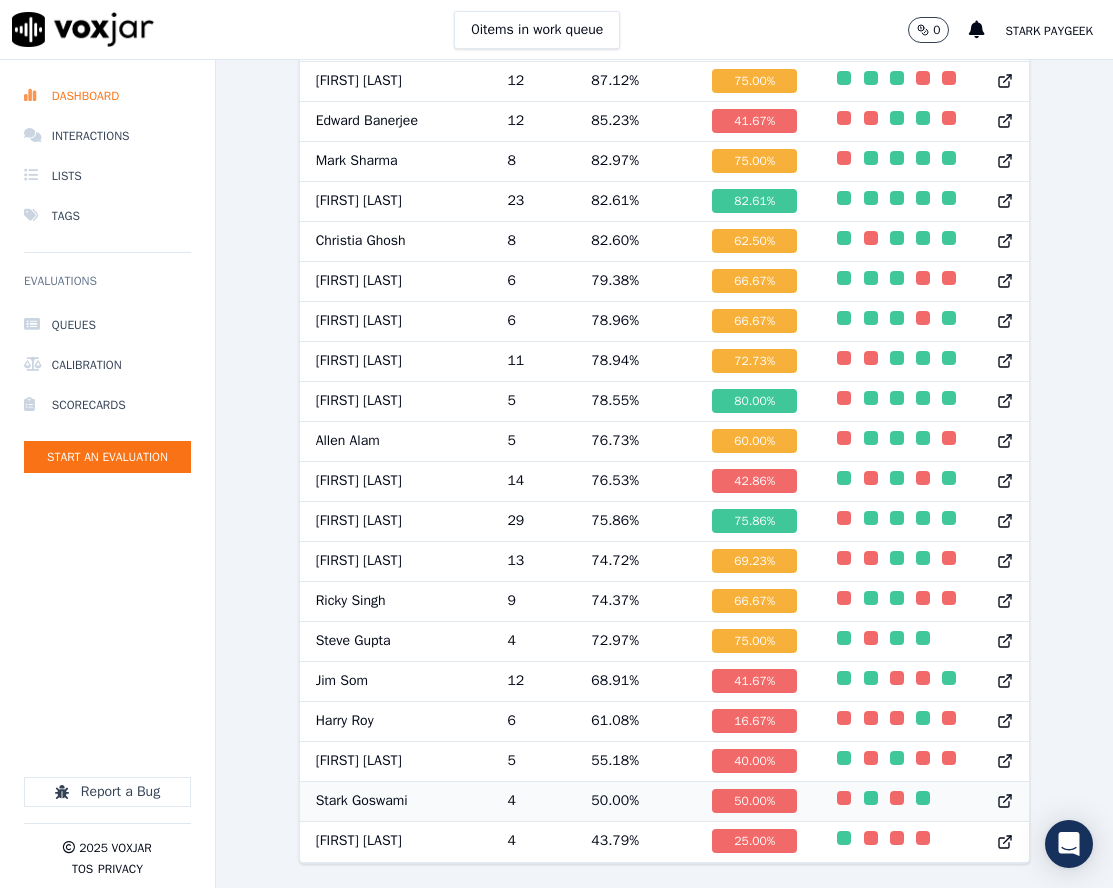 click on "4" at bounding box center [533, 801] 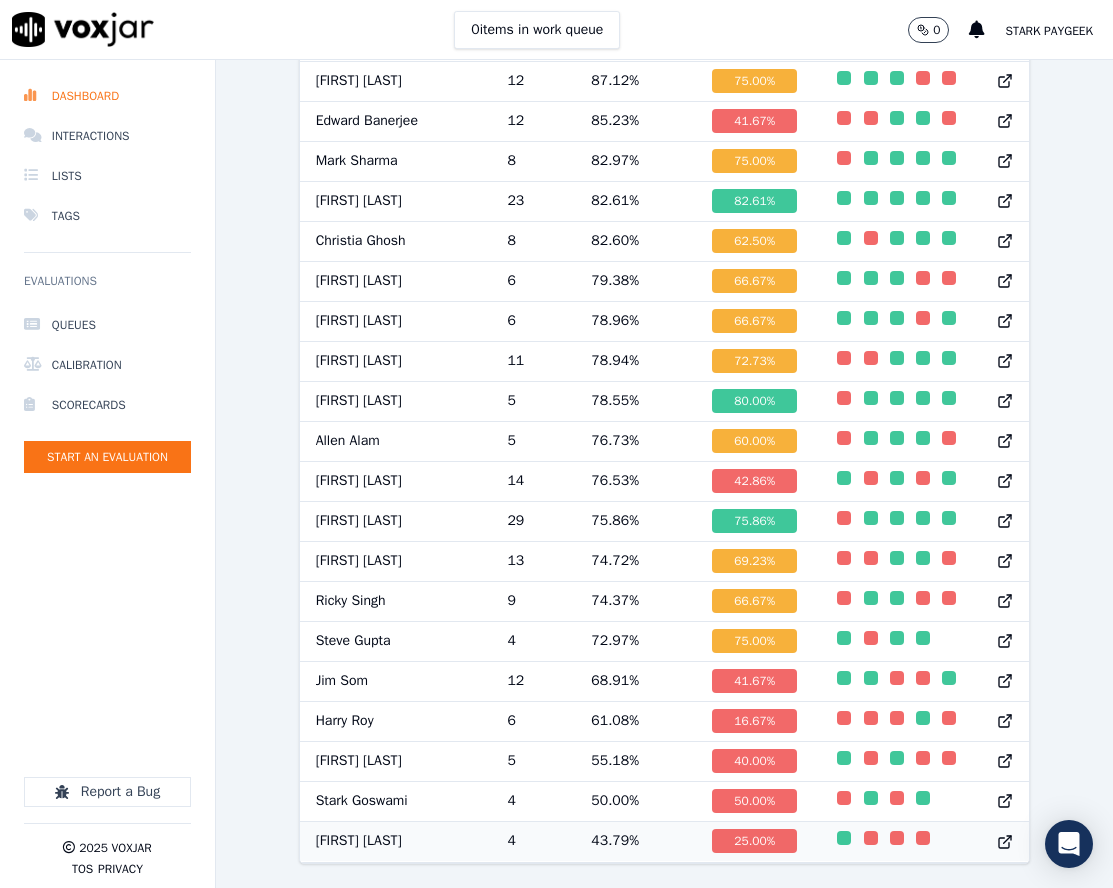 scroll, scrollTop: 0, scrollLeft: 0, axis: both 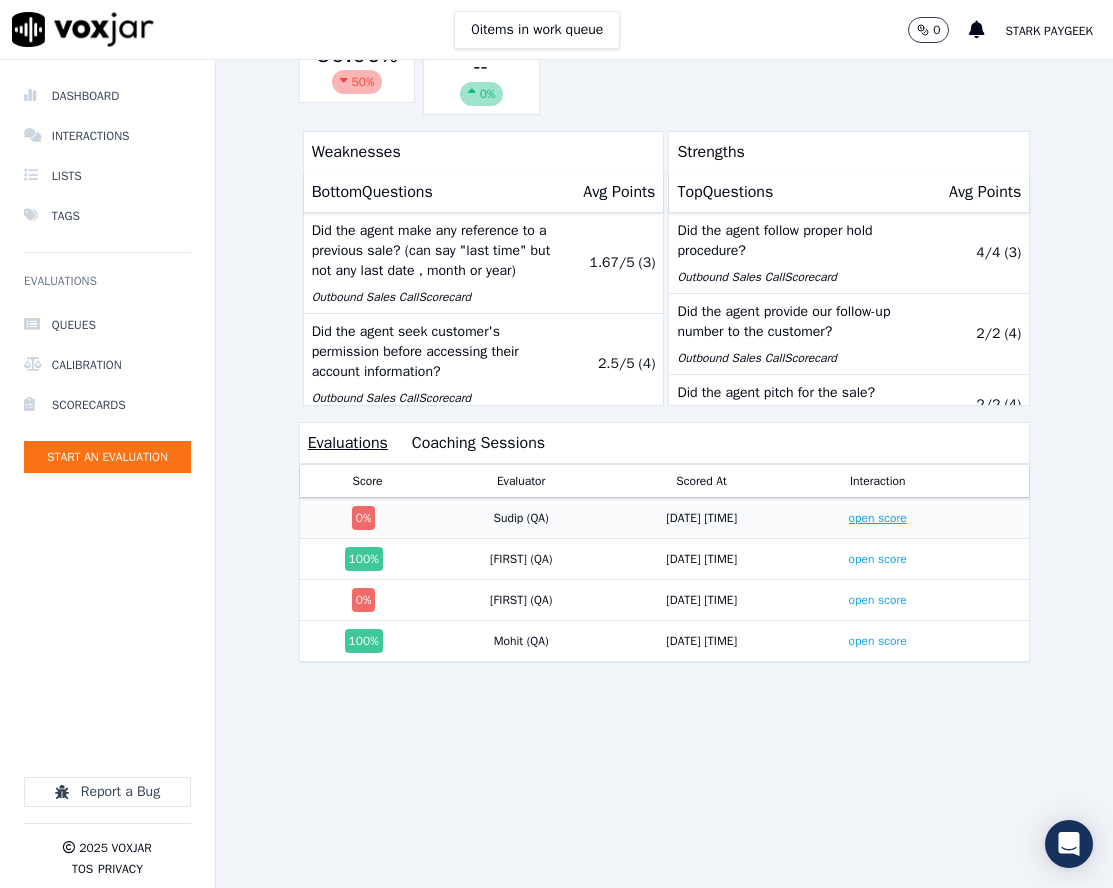 click on "open score" at bounding box center (878, 518) 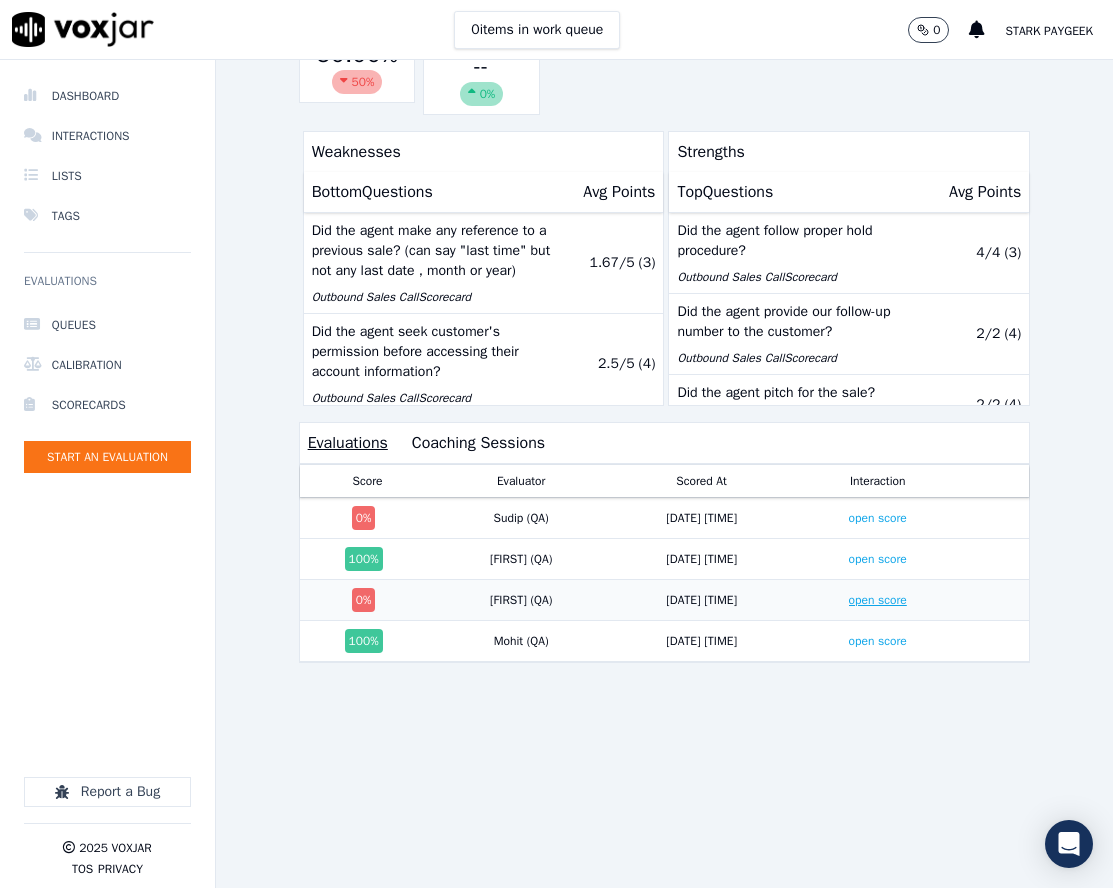 click on "open score" at bounding box center [878, 600] 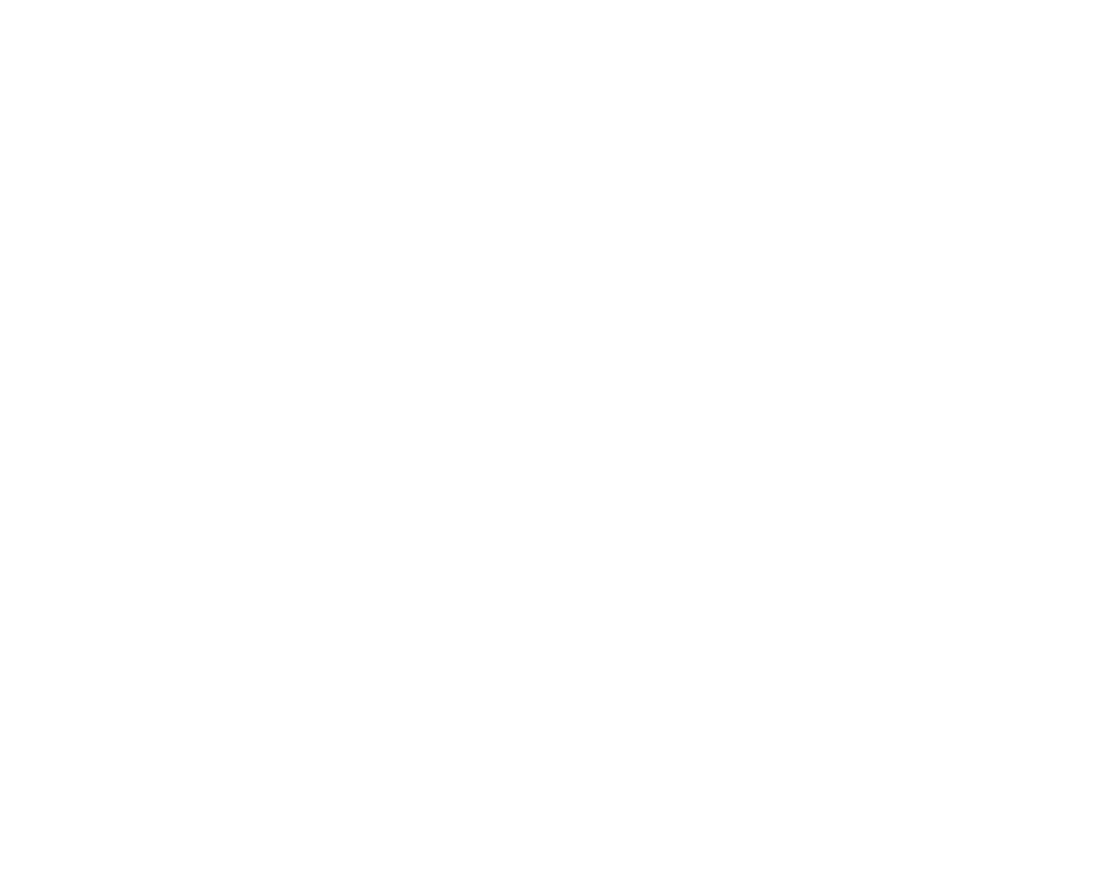 scroll, scrollTop: 0, scrollLeft: 0, axis: both 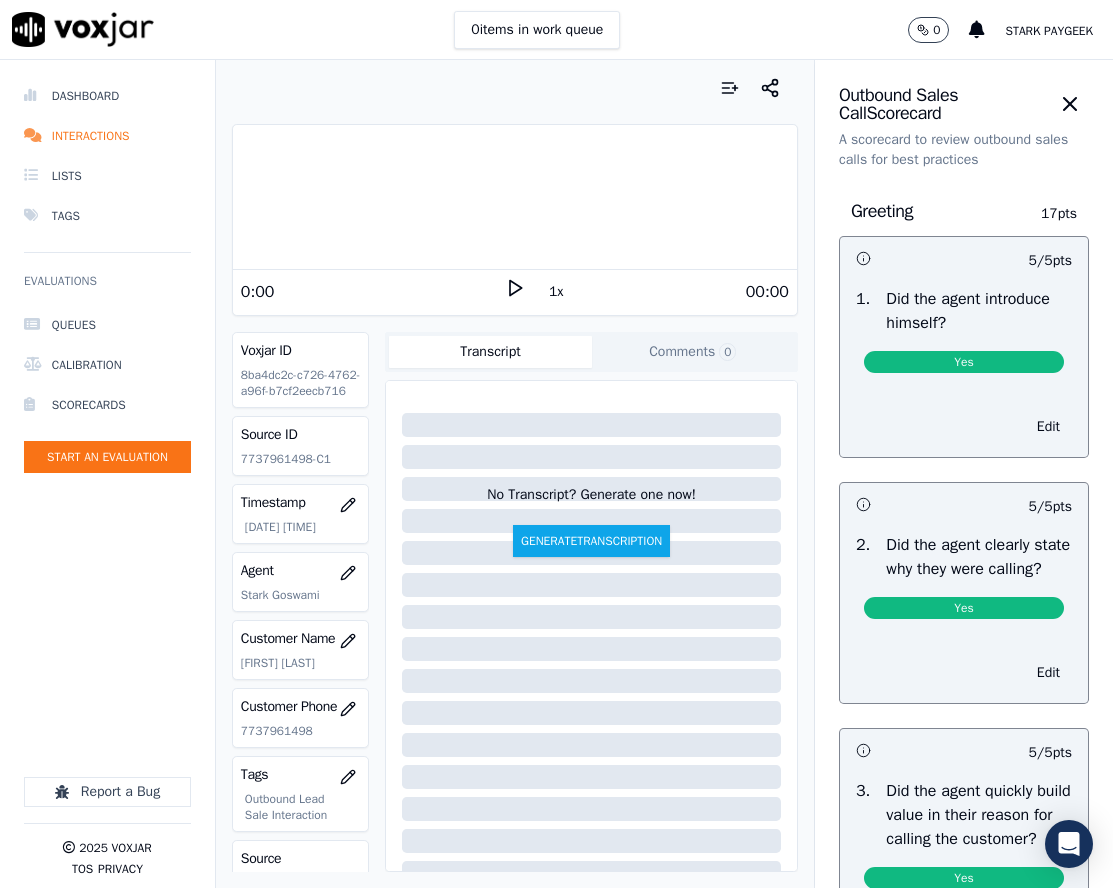 click on "7737961498-C1" 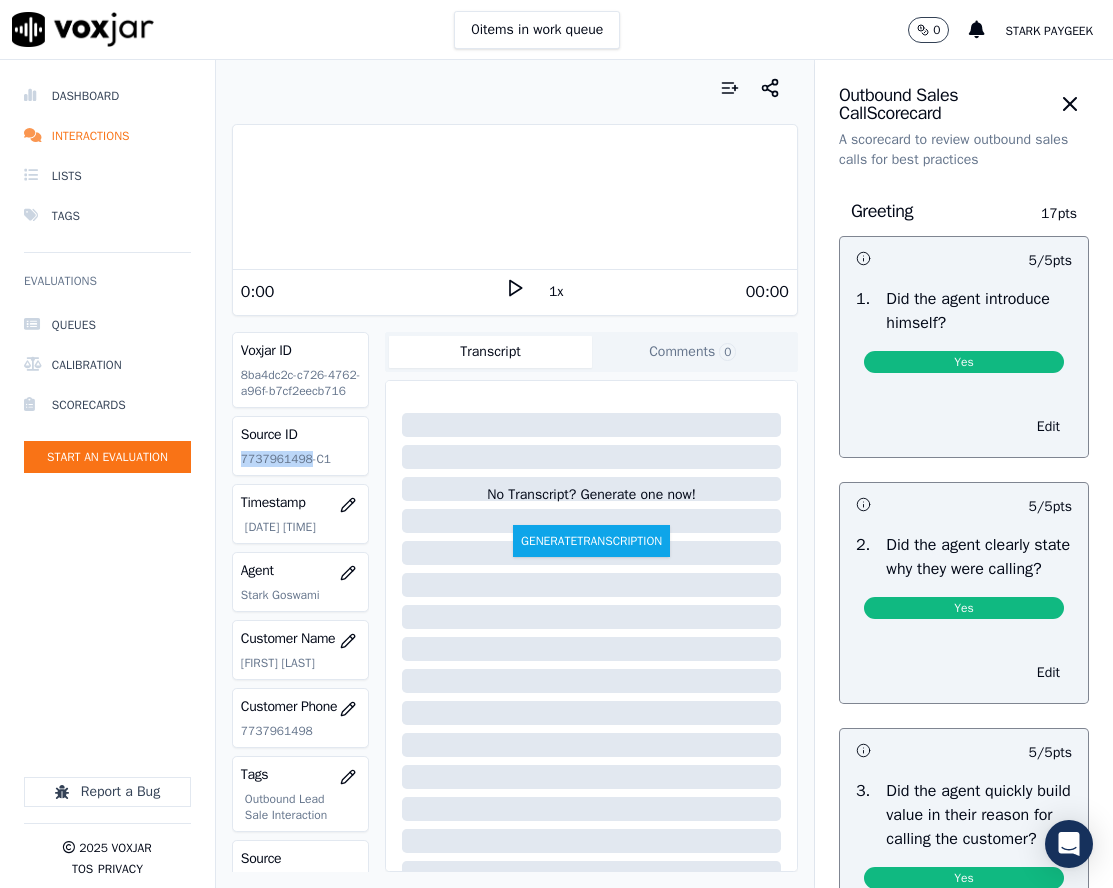 click on "7737961498-C1" 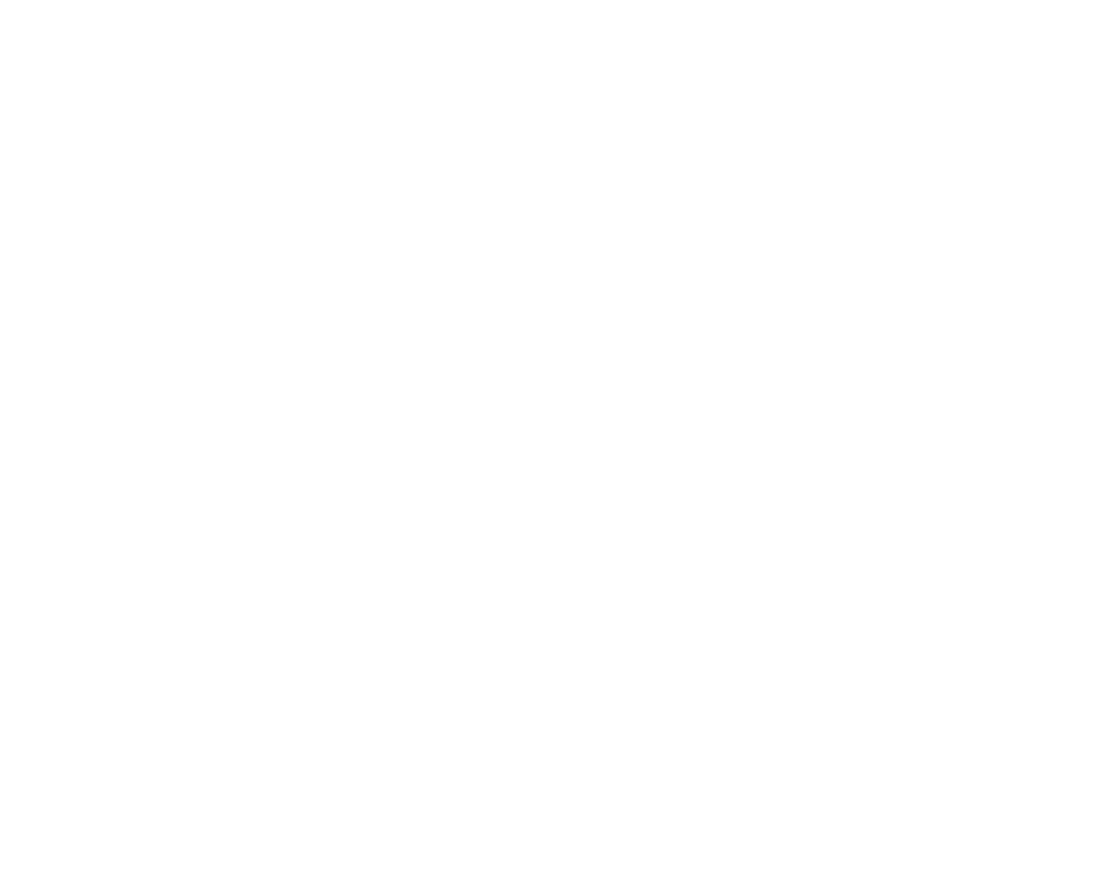 scroll, scrollTop: 0, scrollLeft: 0, axis: both 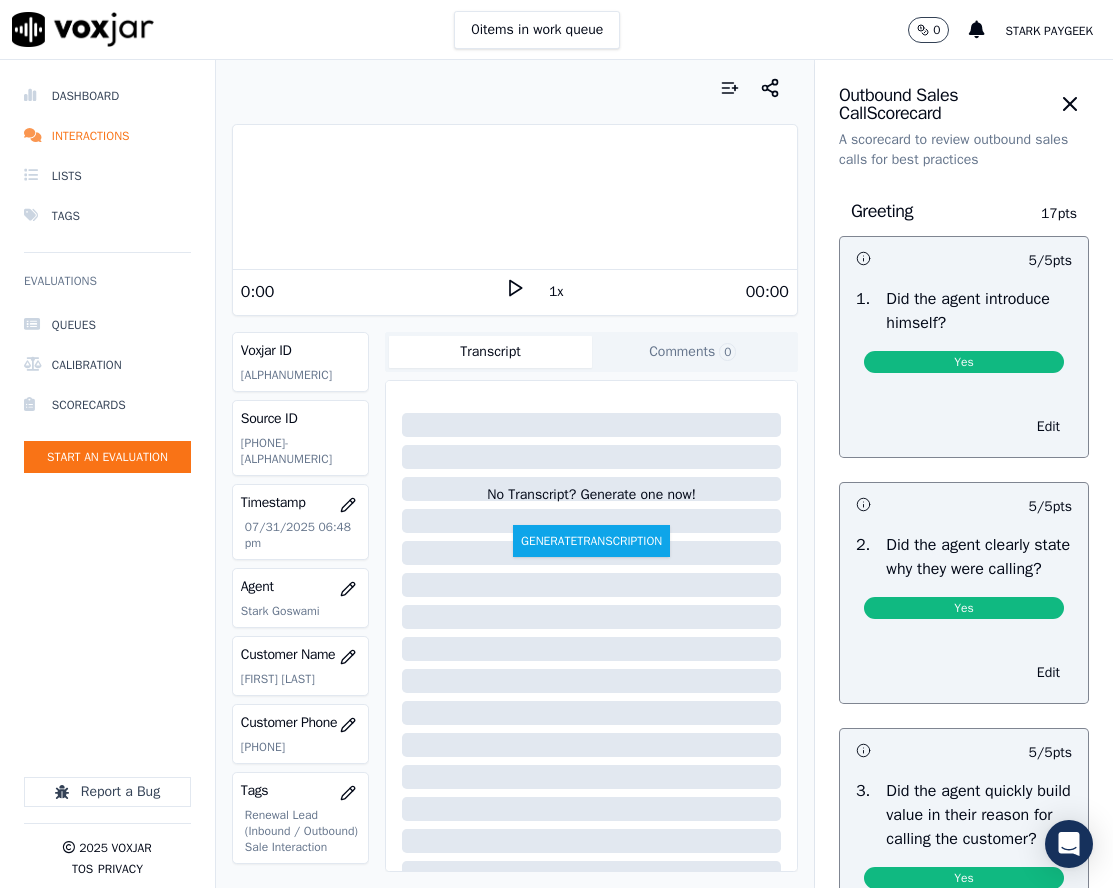 click on "[PHONE]-[ALPHANUMERIC]" 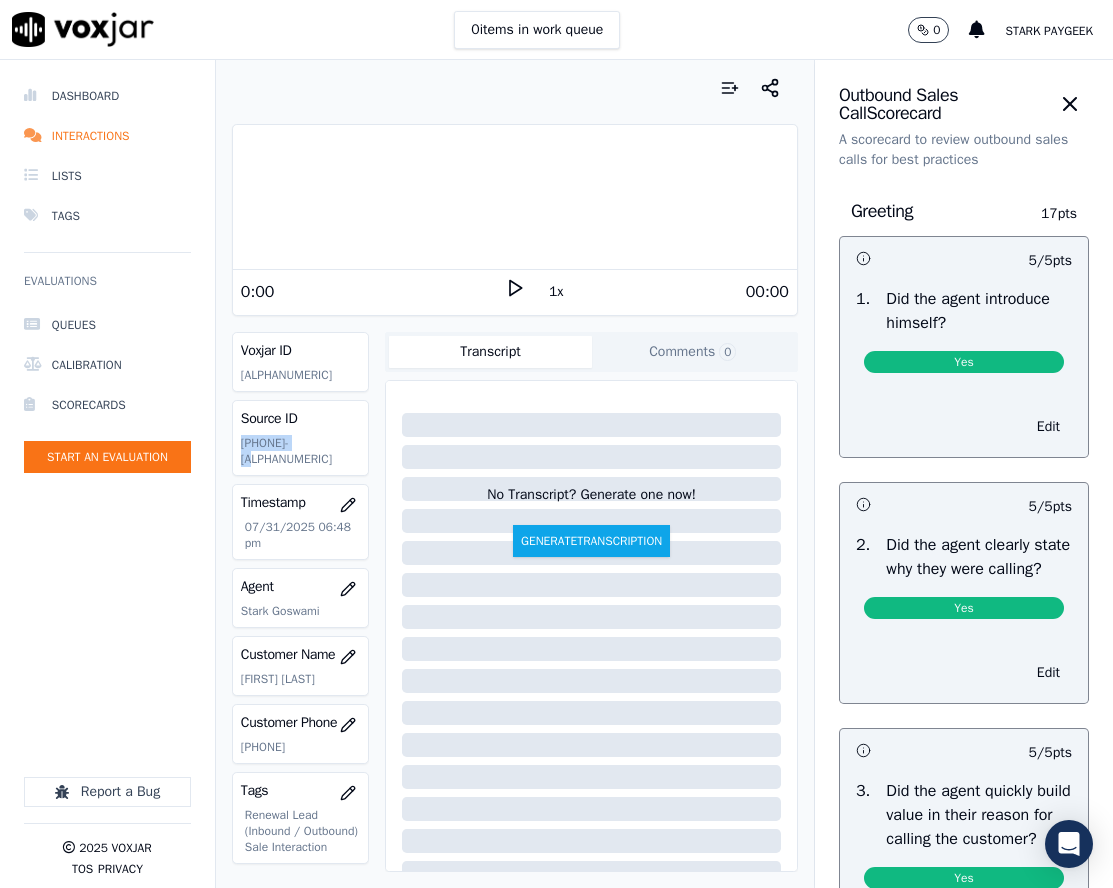 click on "8575061377-C1" 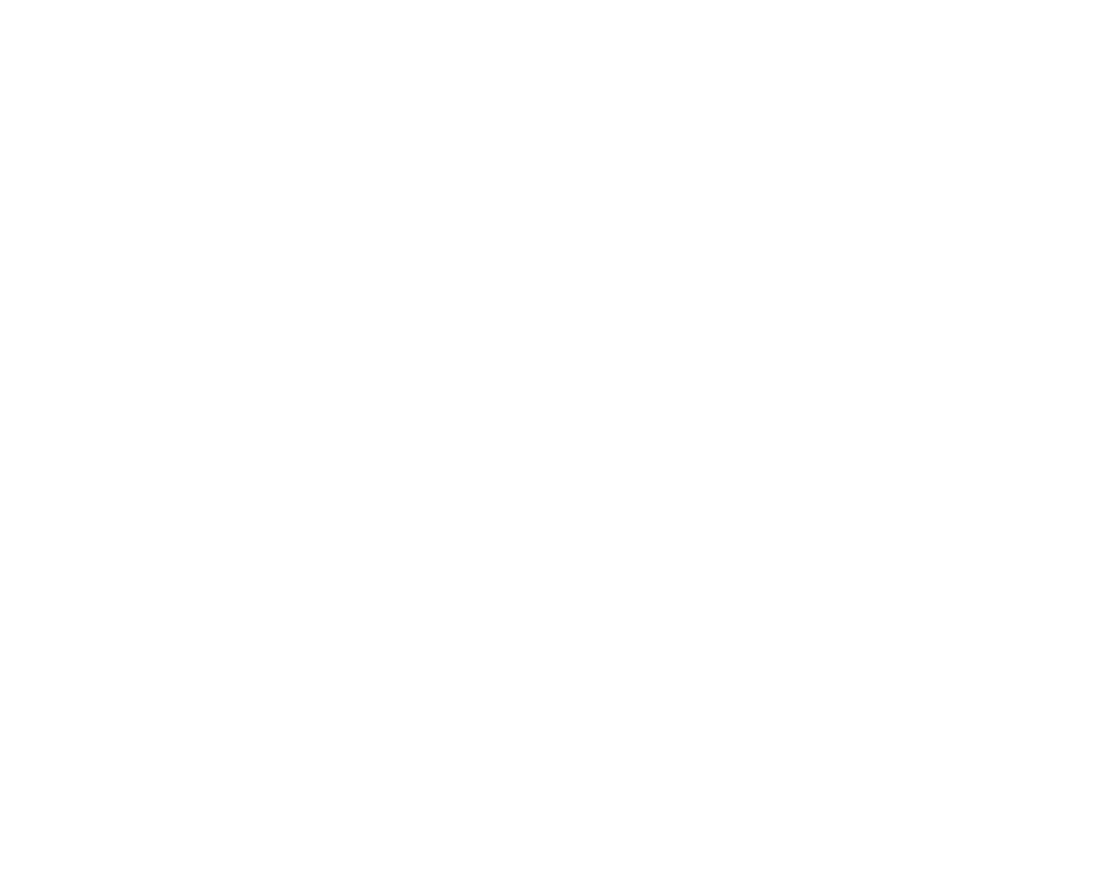 scroll, scrollTop: 0, scrollLeft: 0, axis: both 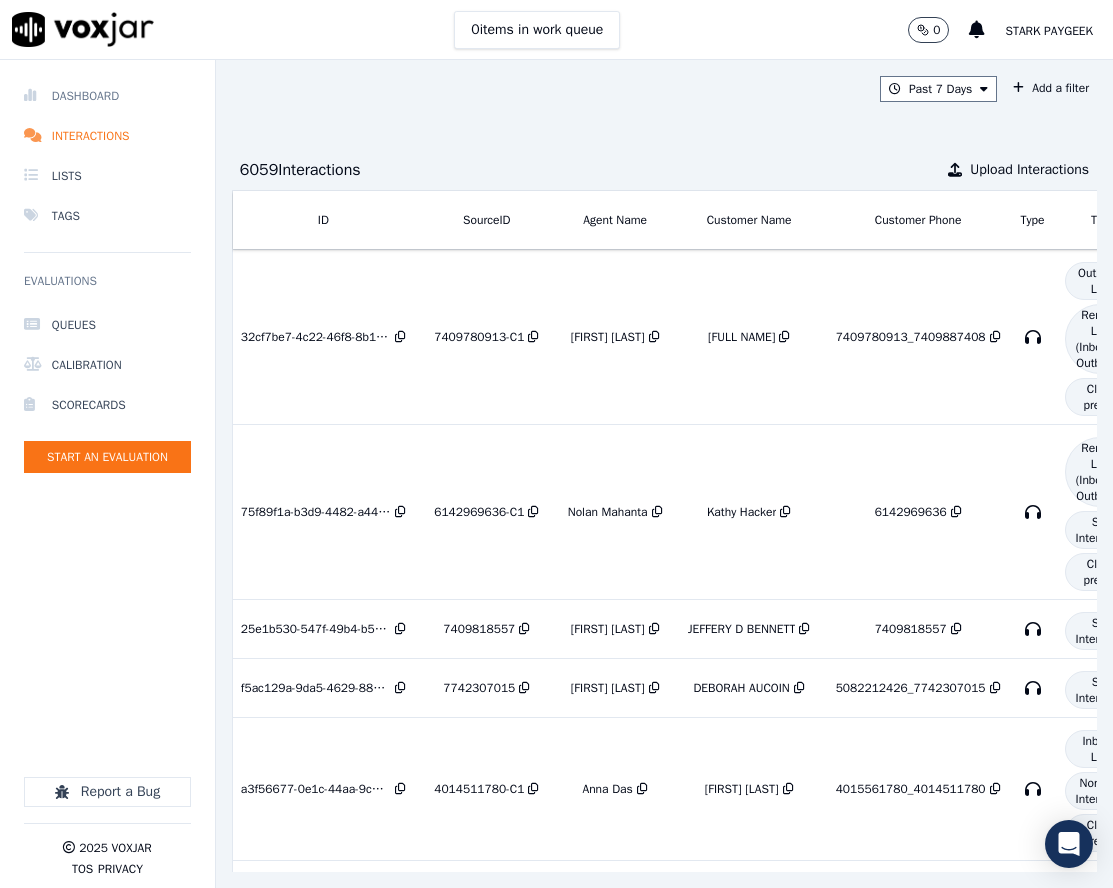 click on "Dashboard" at bounding box center [107, 96] 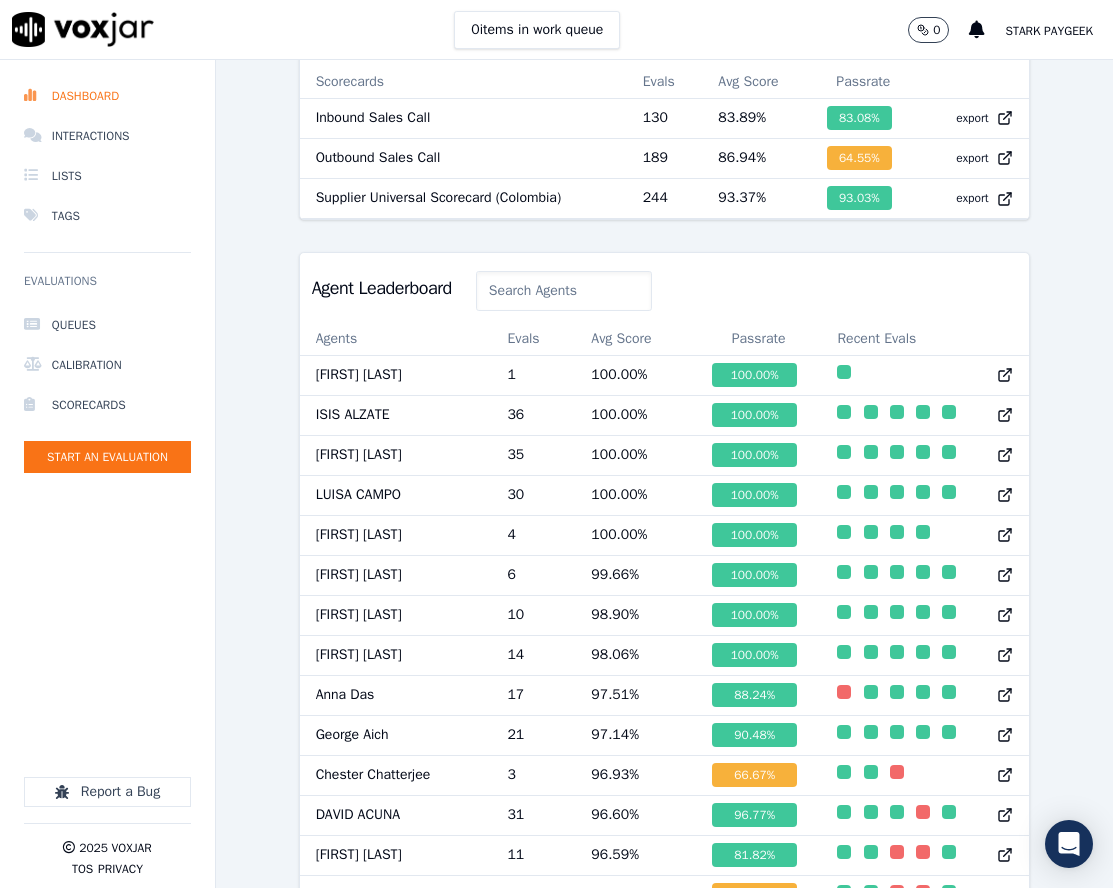 scroll, scrollTop: 599, scrollLeft: 0, axis: vertical 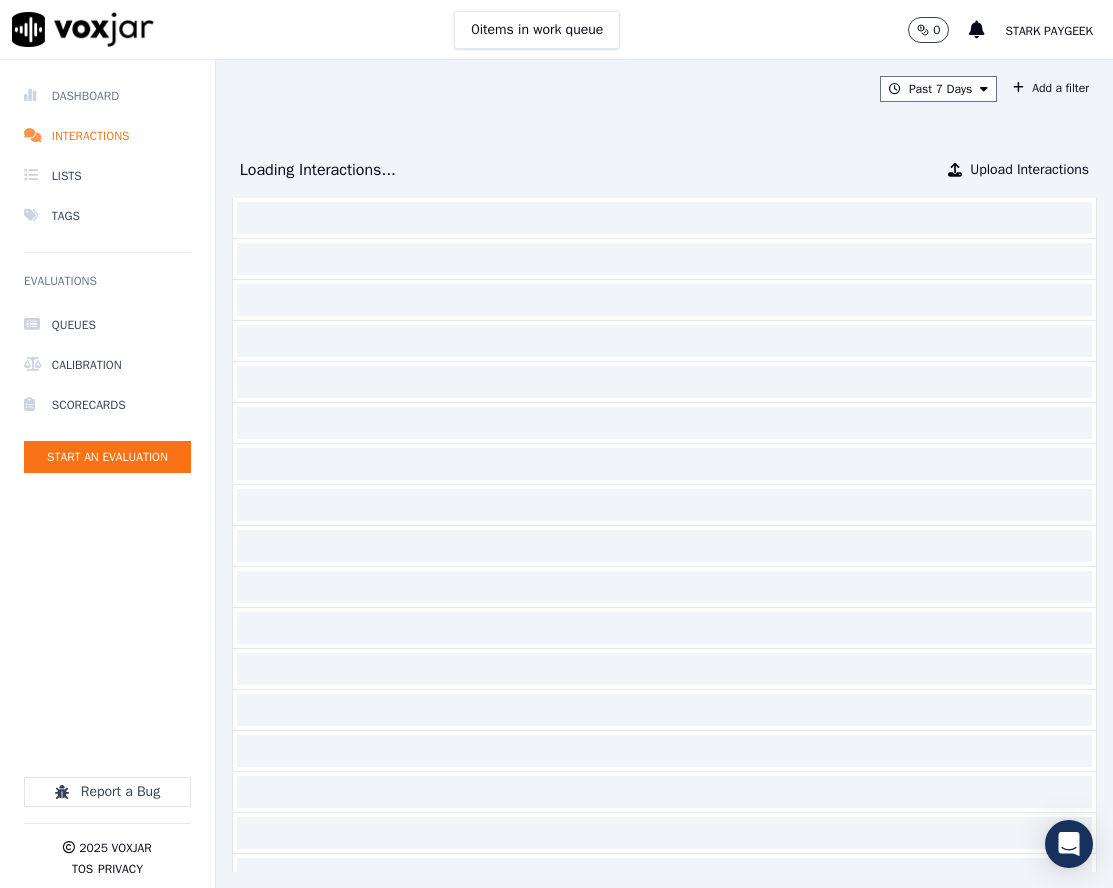 click on "Dashboard" at bounding box center [107, 96] 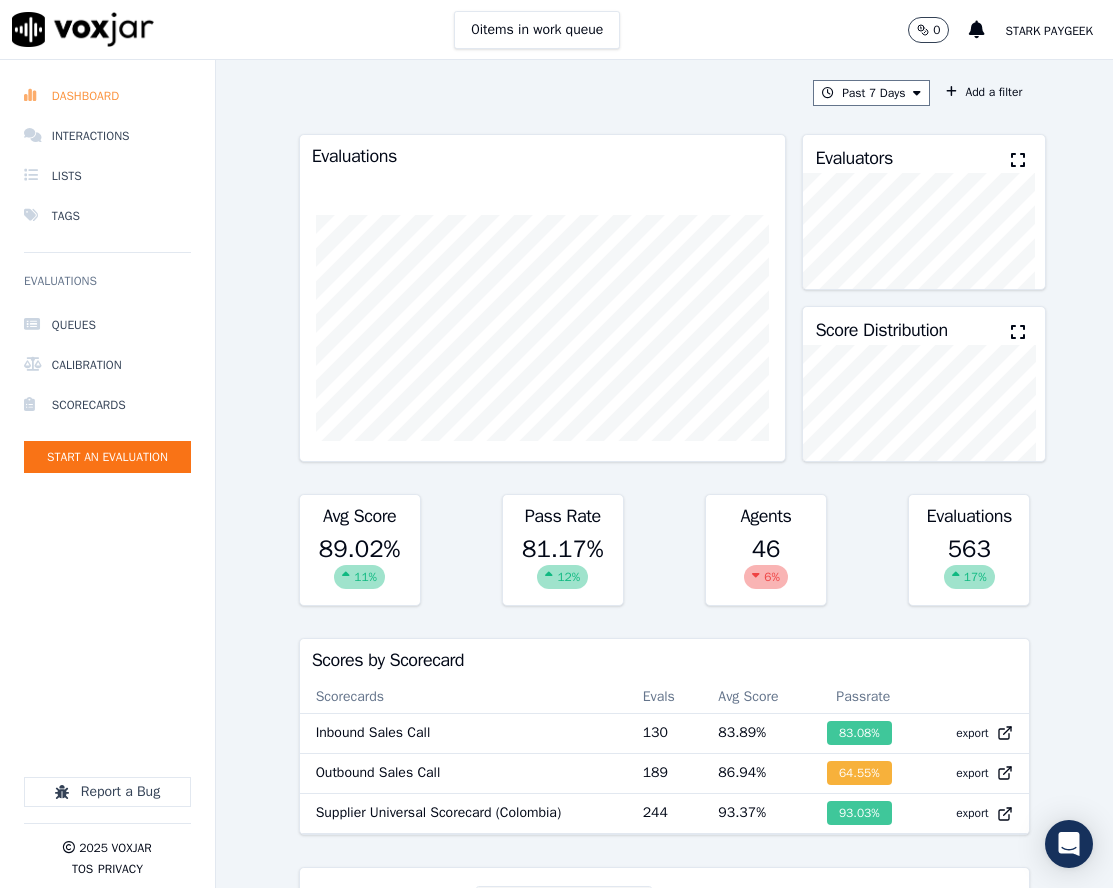 click on "Dashboard" at bounding box center (107, 96) 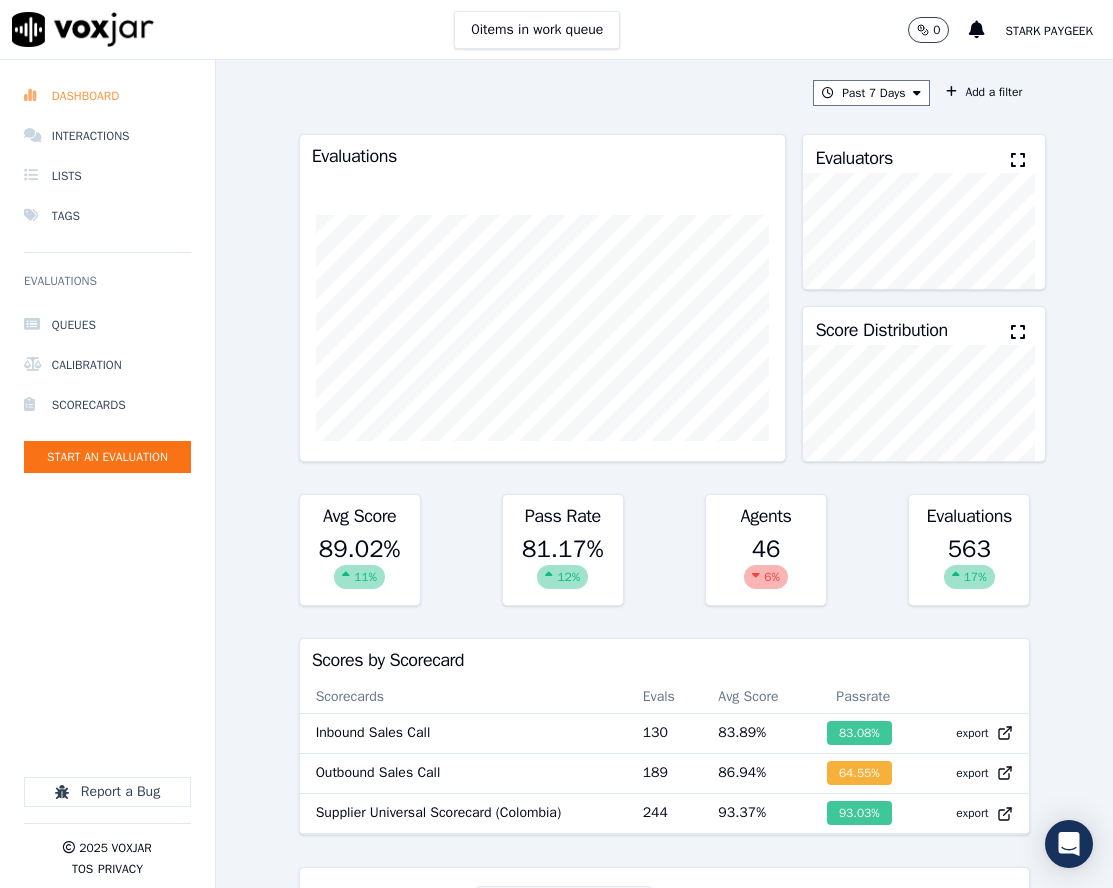 click on "Dashboard" at bounding box center [107, 96] 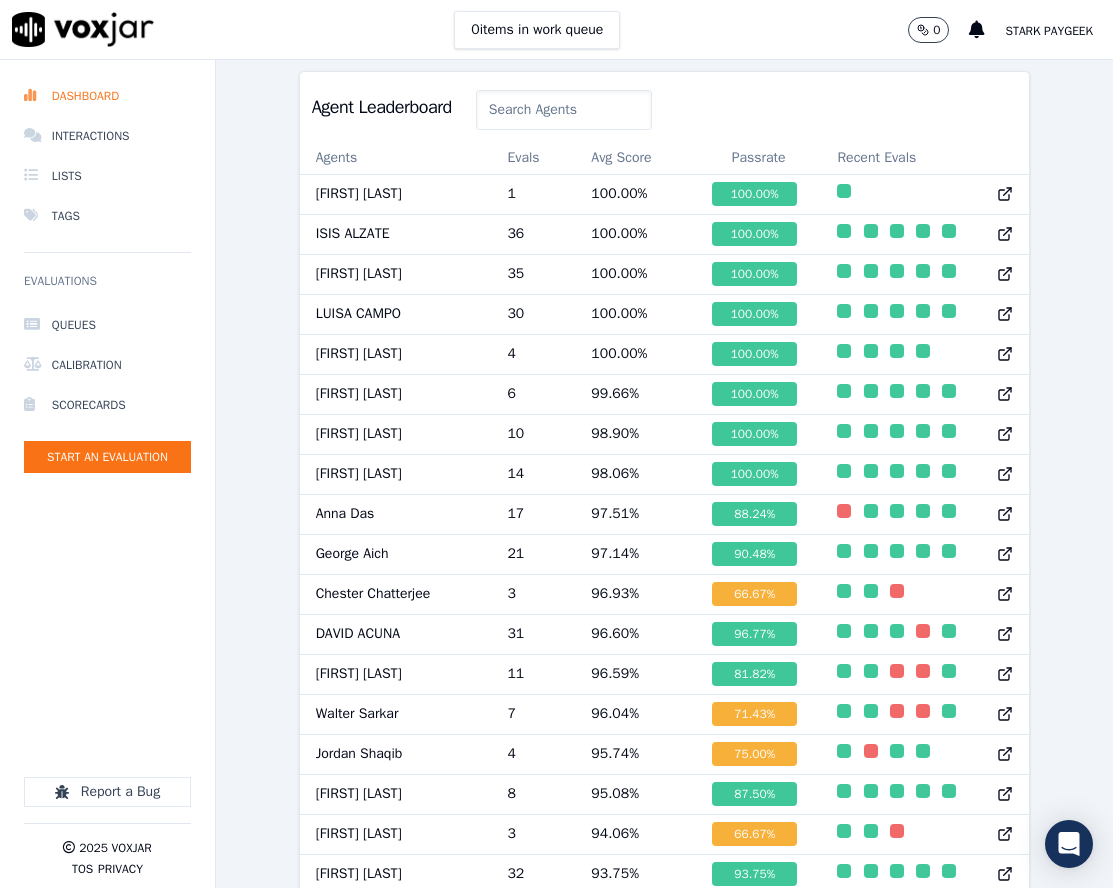 scroll, scrollTop: 900, scrollLeft: 0, axis: vertical 